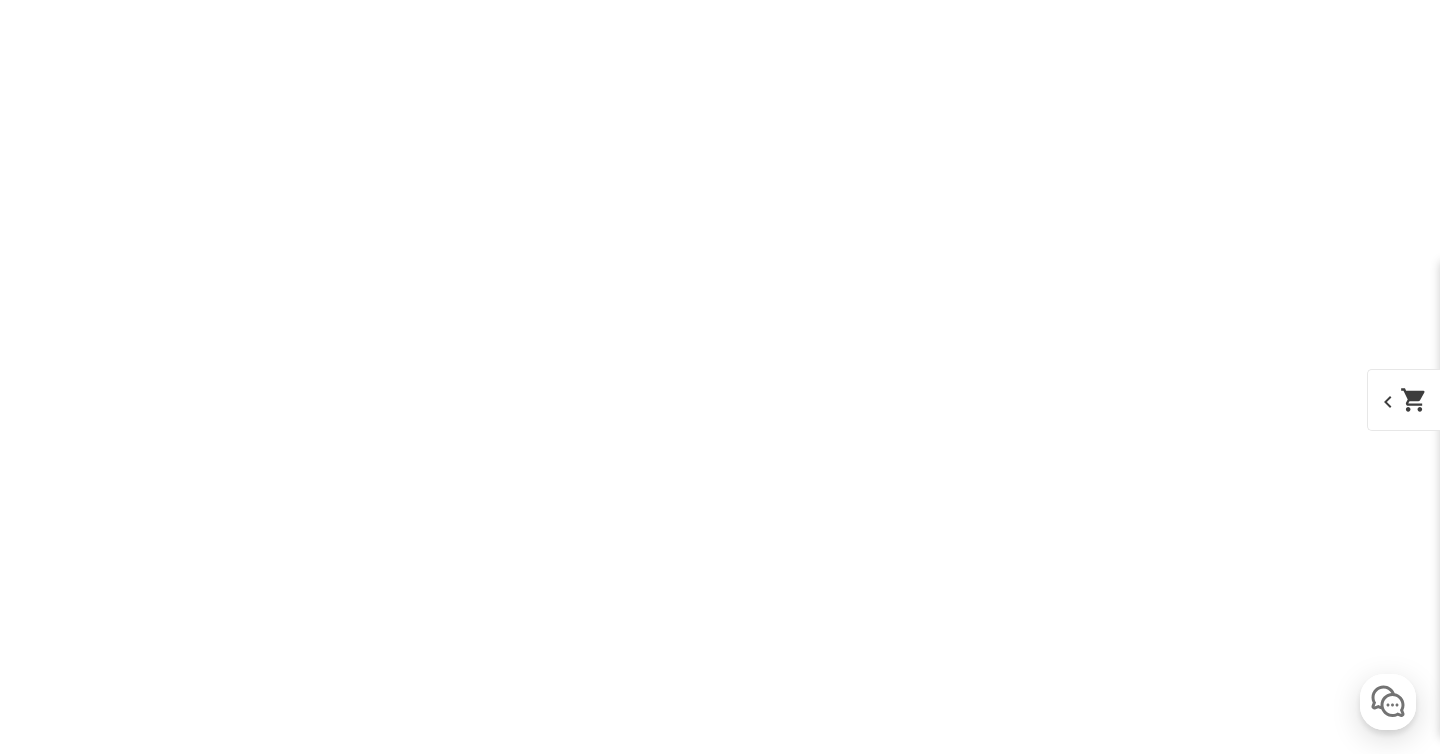 scroll, scrollTop: 37544, scrollLeft: 0, axis: vertical 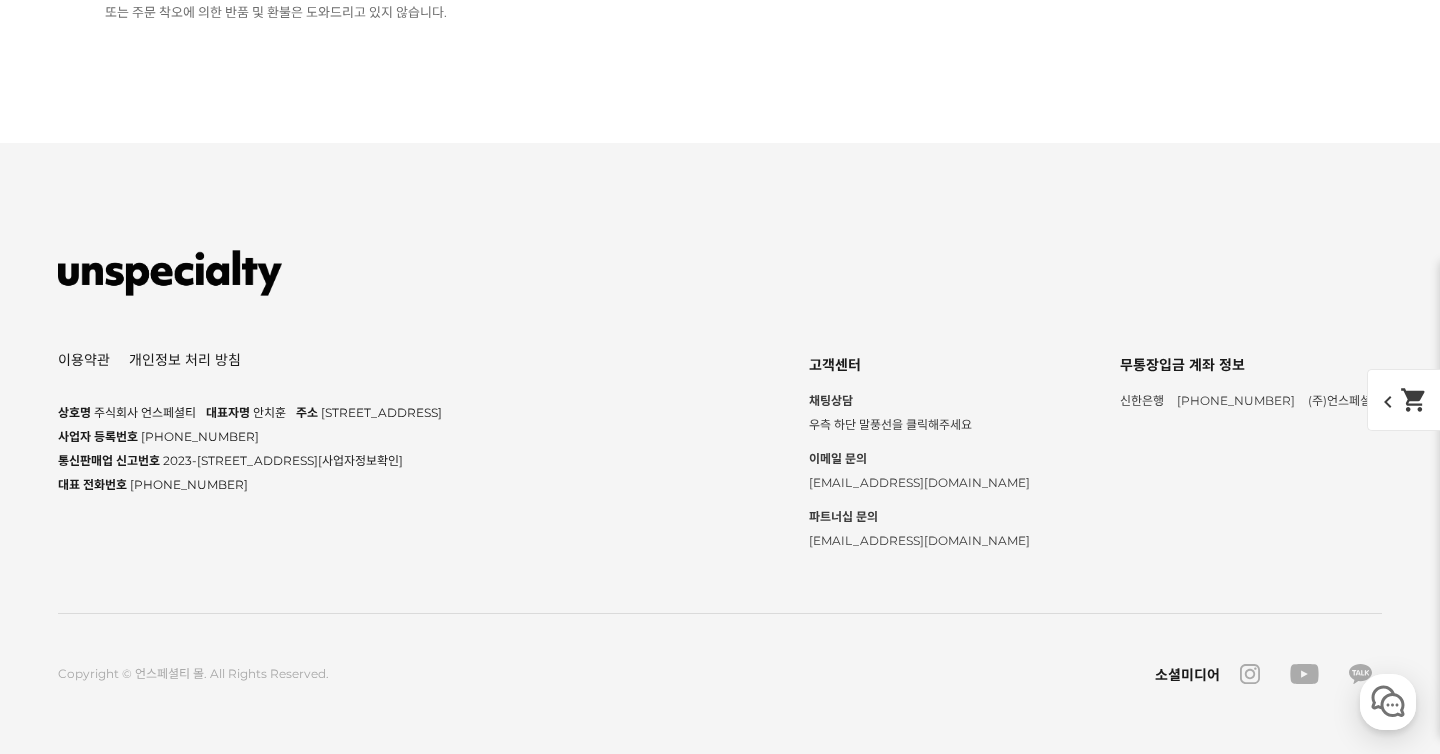 click on "상품 문의  35" at bounding box center [874, -2388] 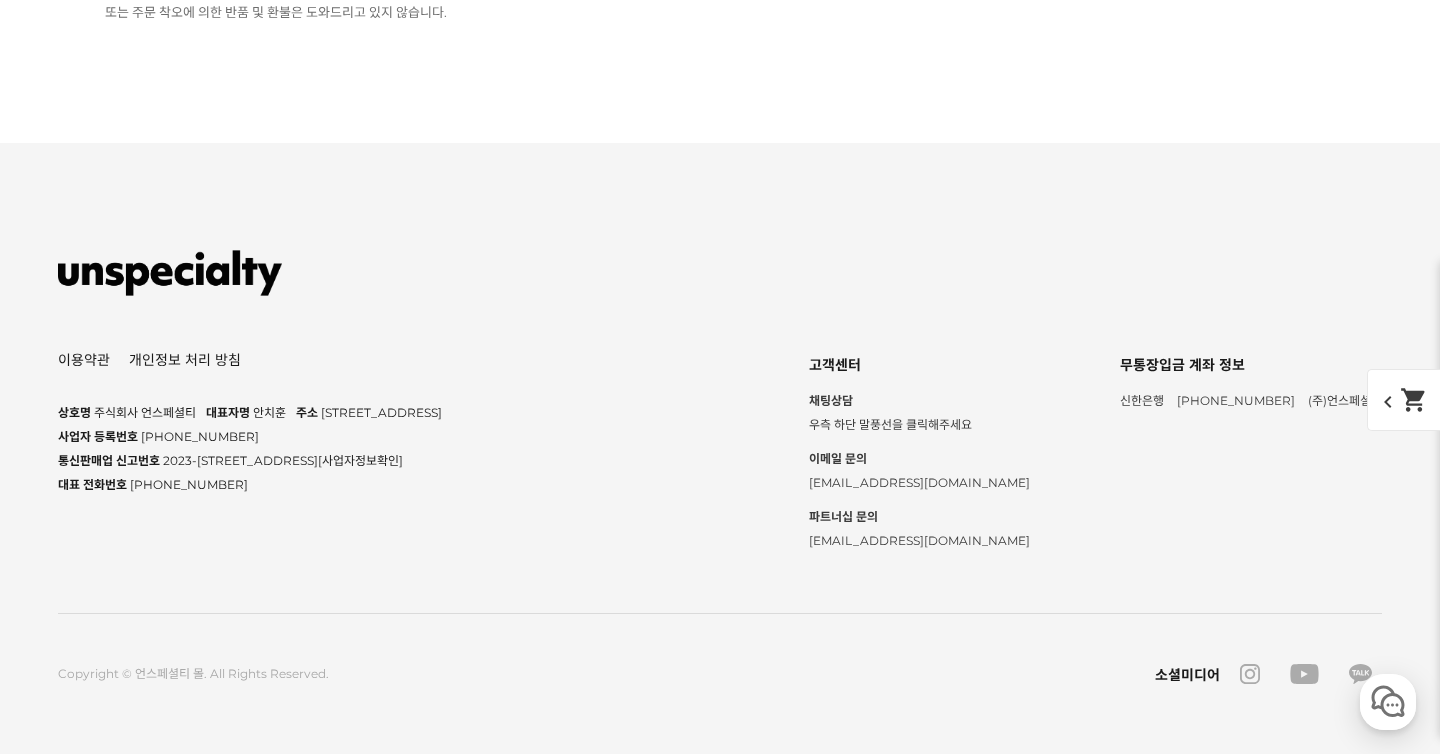 scroll, scrollTop: 45263, scrollLeft: 0, axis: vertical 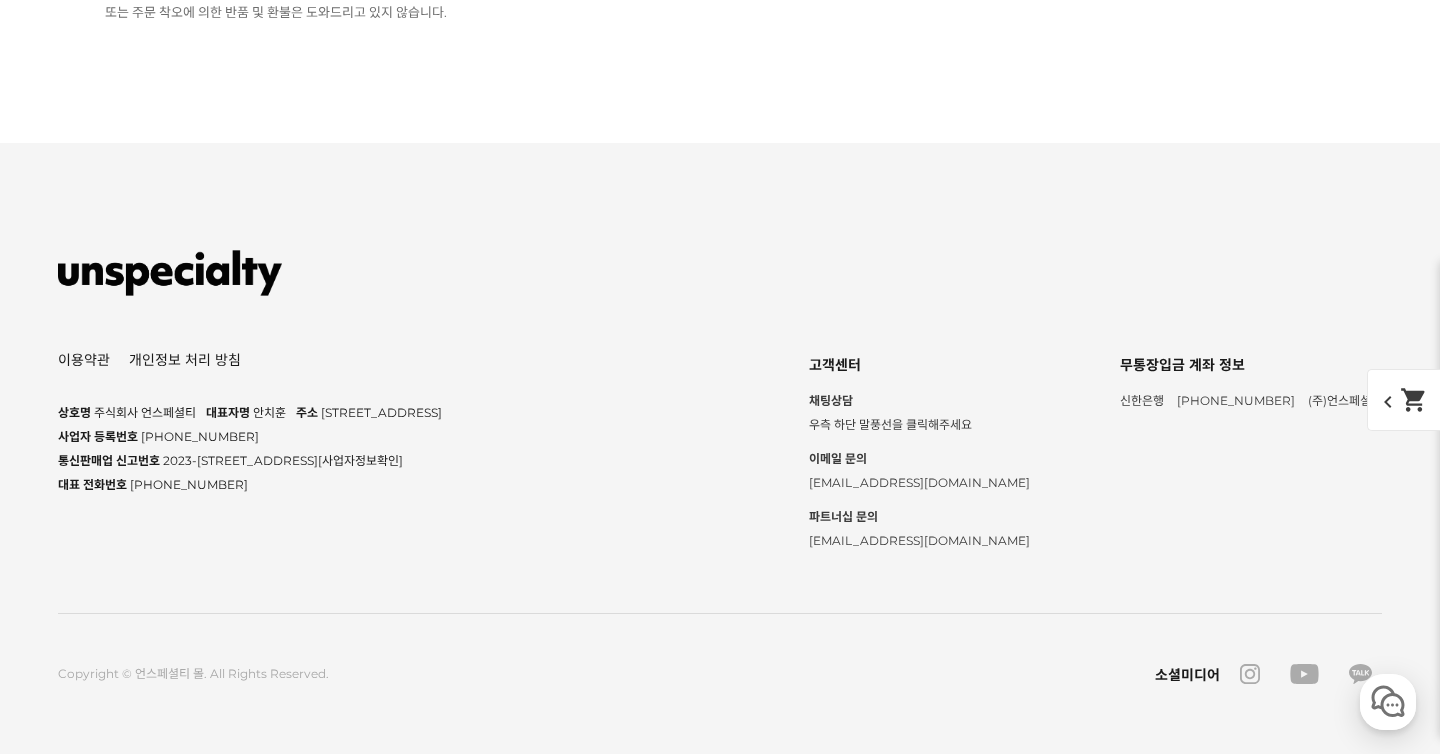 click on "다음 페이지" at bounding box center (838, -802) 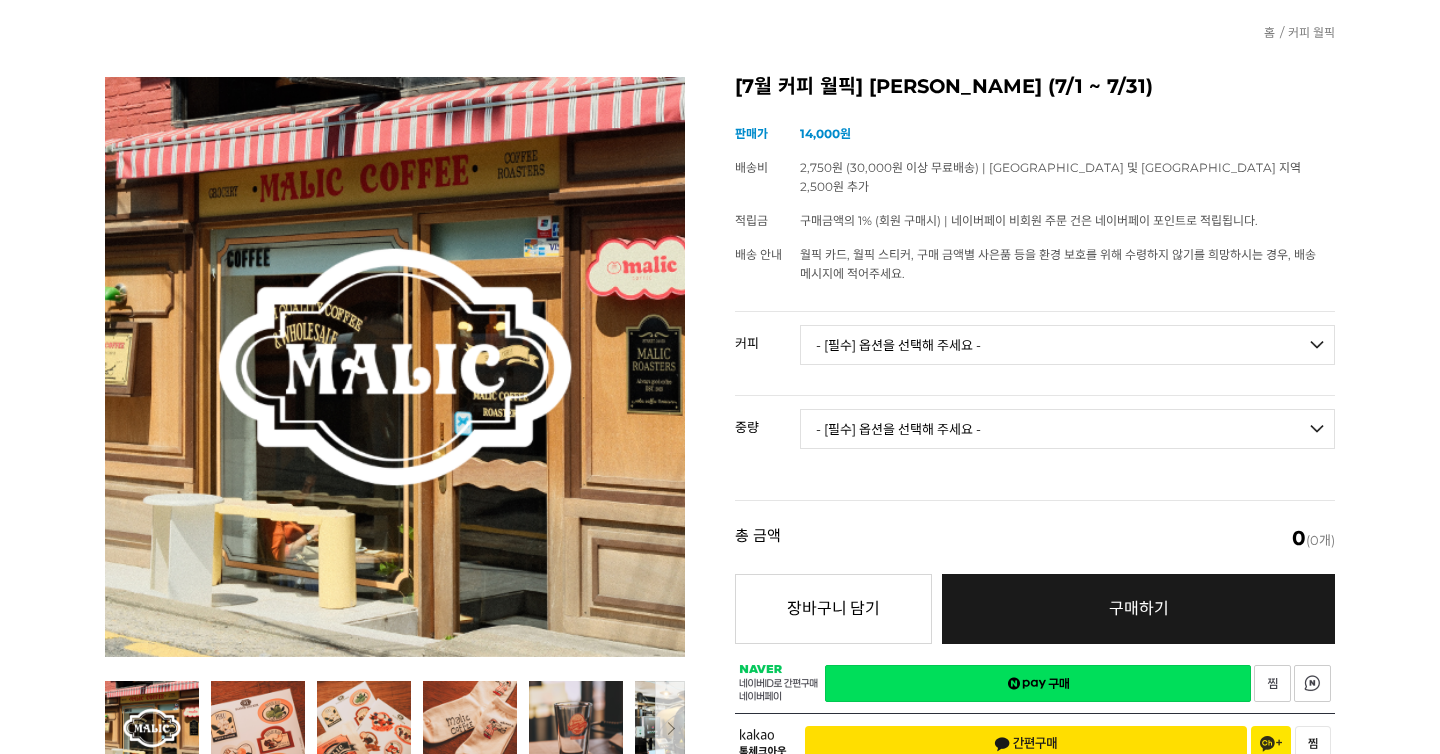 scroll, scrollTop: 1018, scrollLeft: 0, axis: vertical 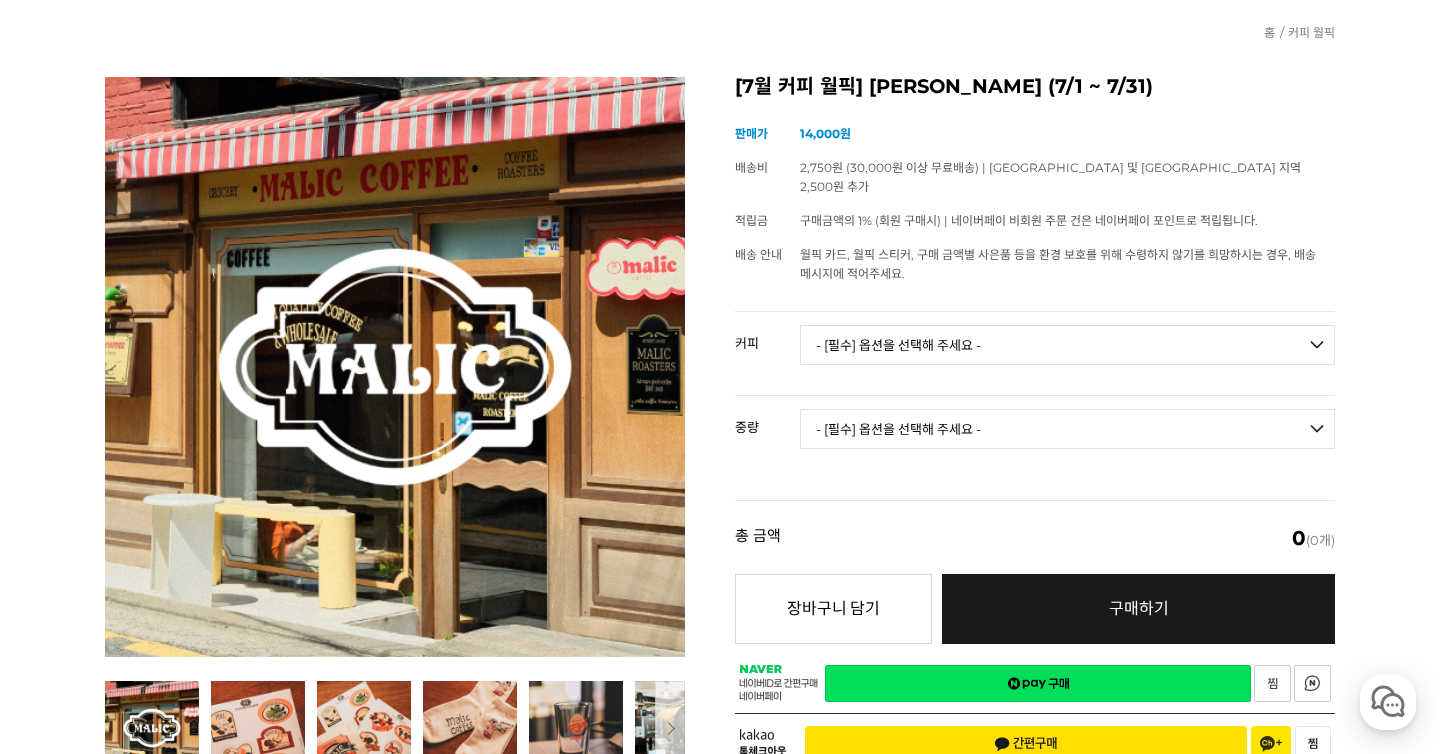 click on "상품 문의  35" at bounding box center [874, 887] 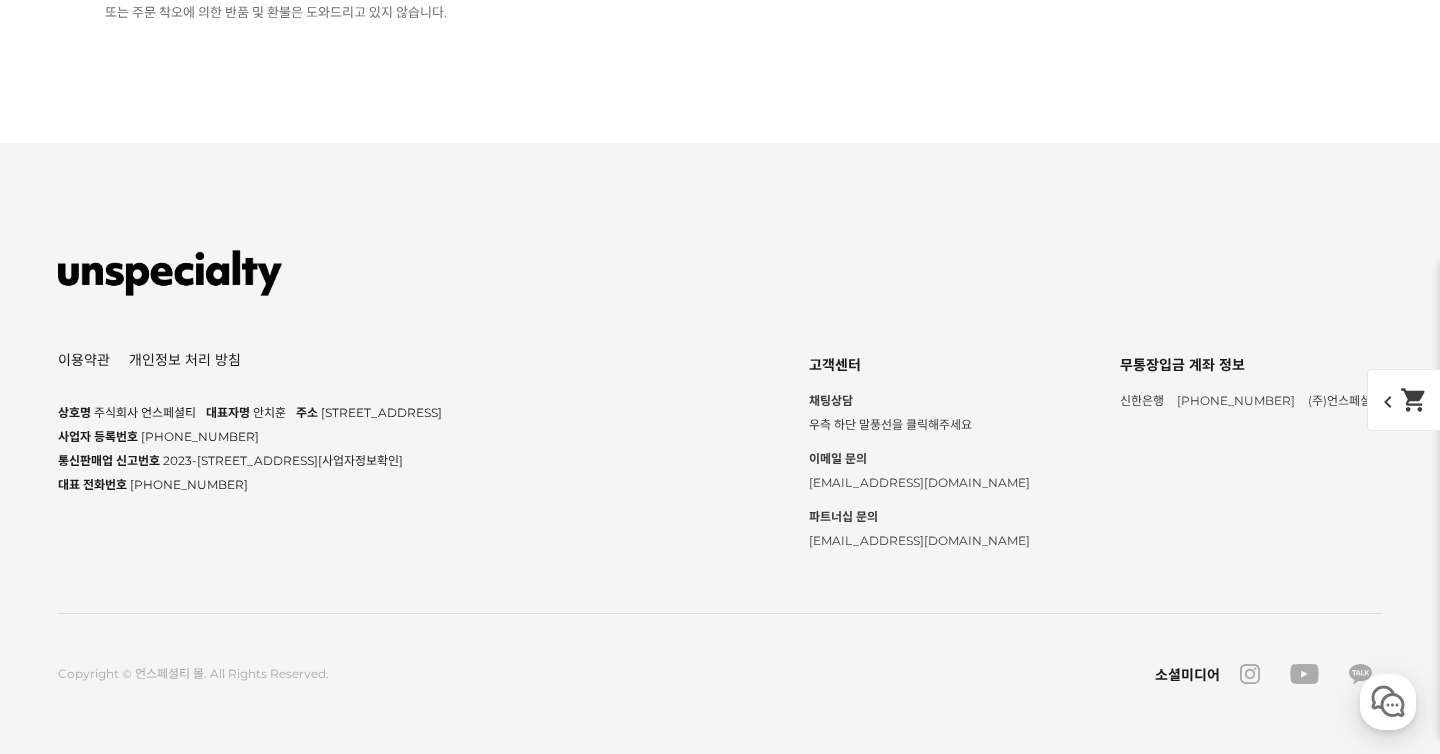 scroll, scrollTop: 43541, scrollLeft: 0, axis: vertical 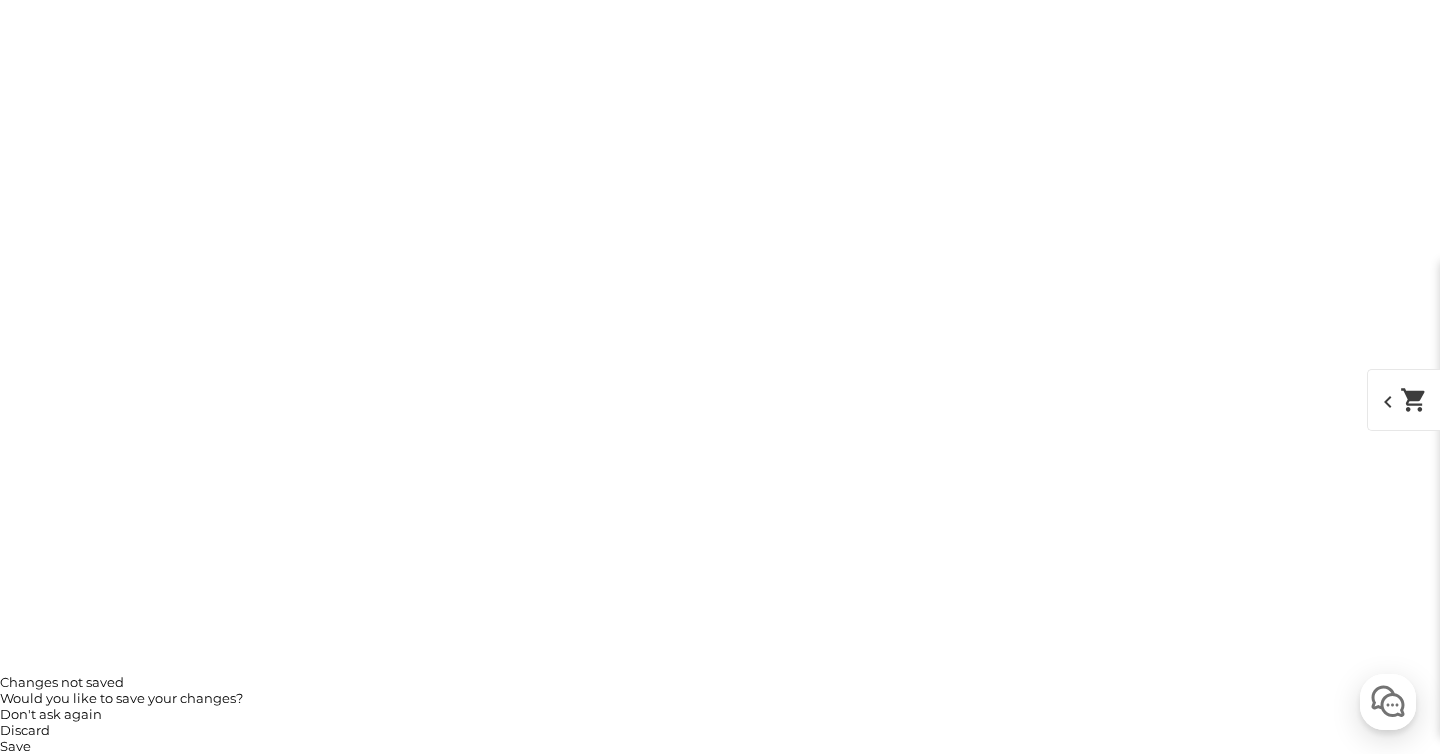 click on "4" at bounding box center (759, -1635) 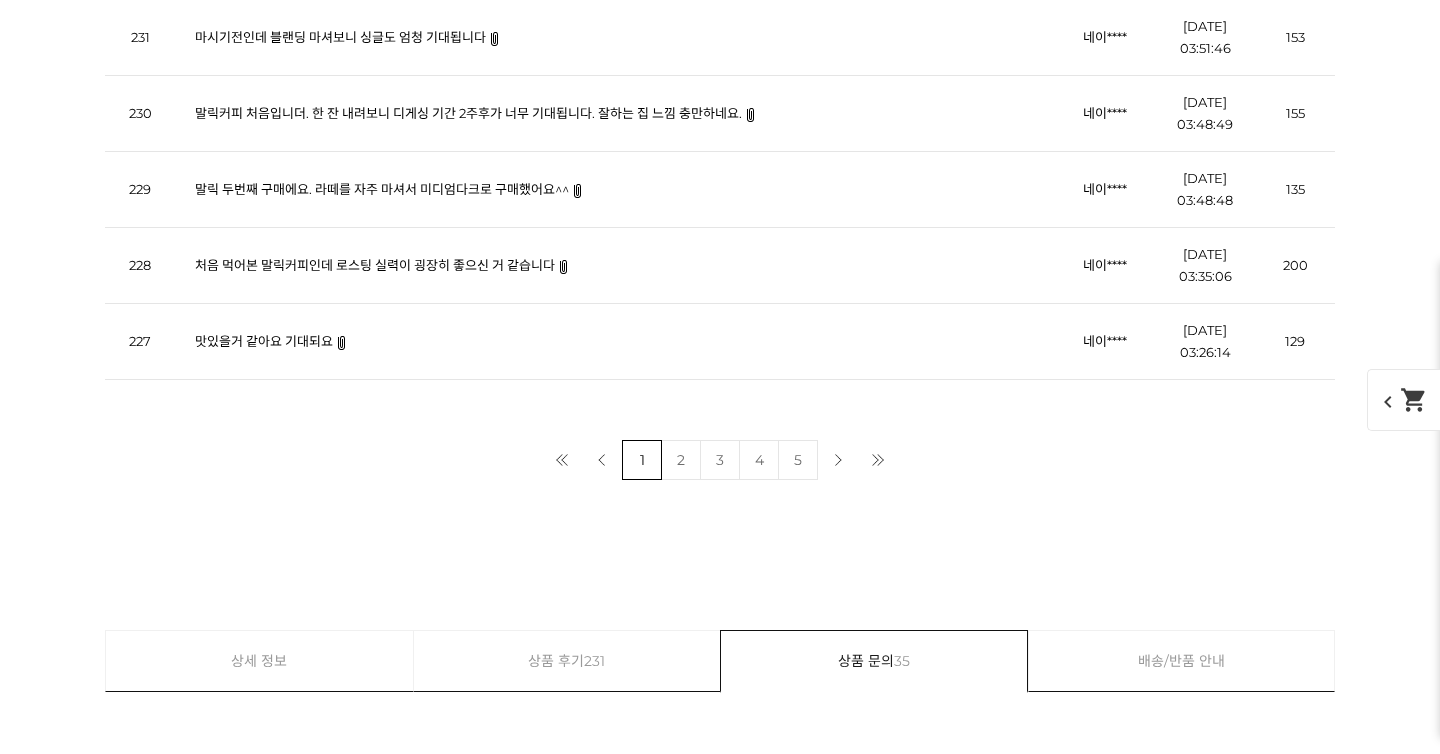 scroll, scrollTop: 13366, scrollLeft: 0, axis: vertical 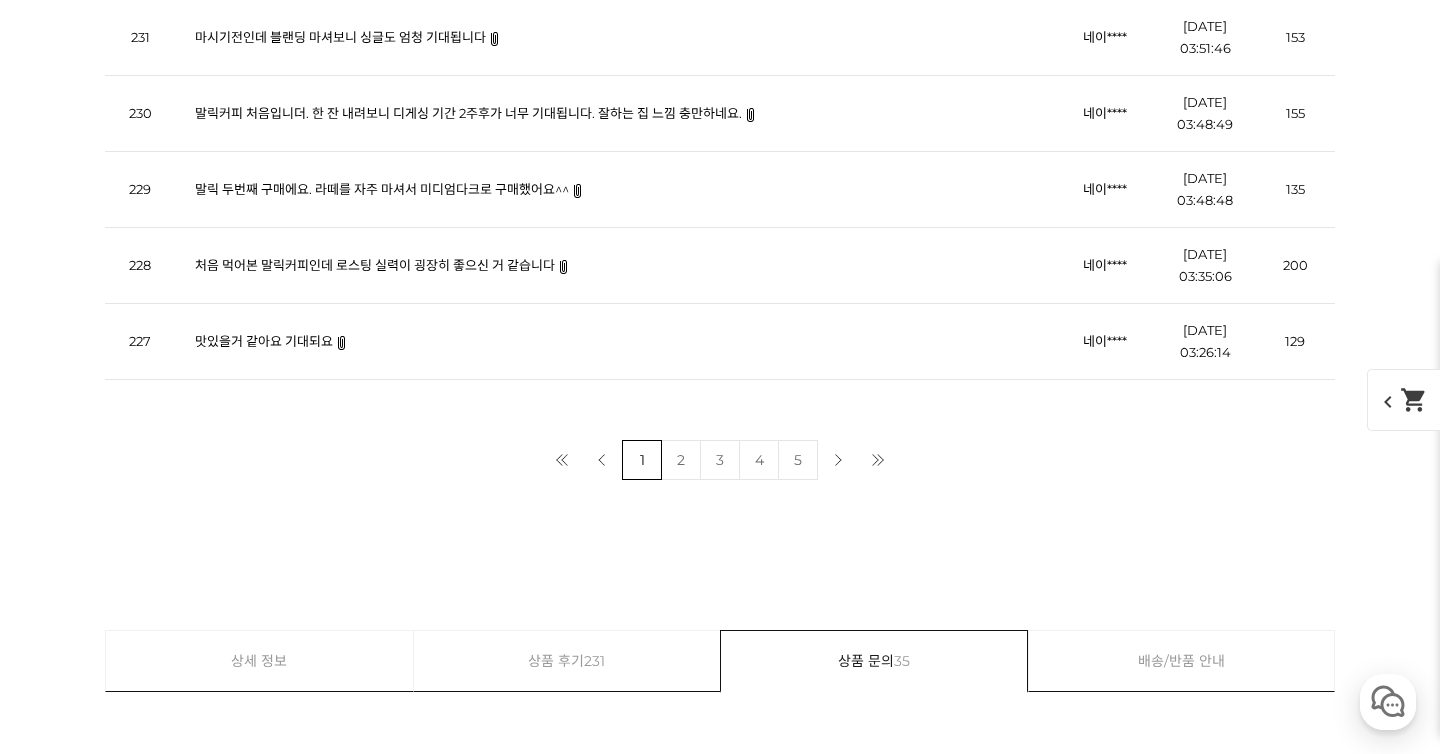 click on "브레빌 레시피" at bounding box center [366, 1083] 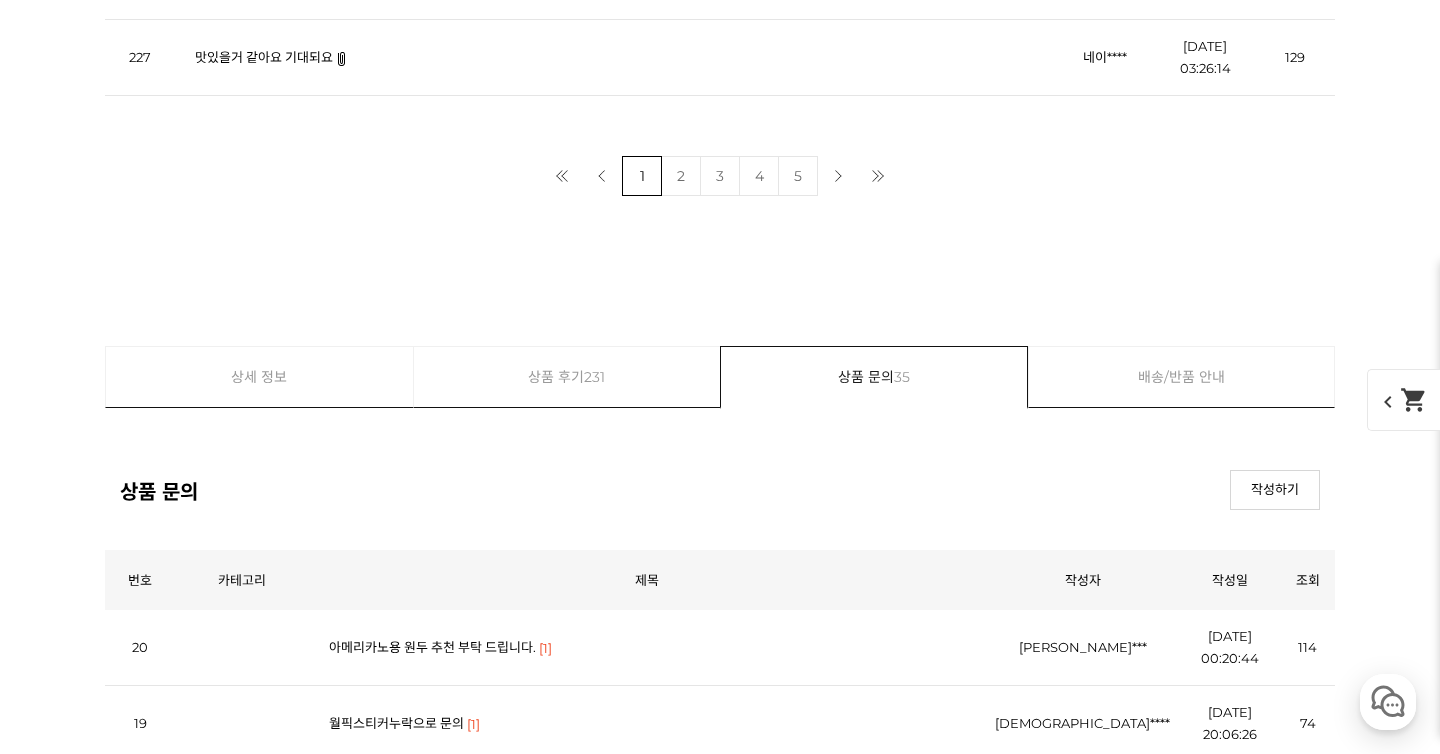 click on "3" at bounding box center (720, 1207) 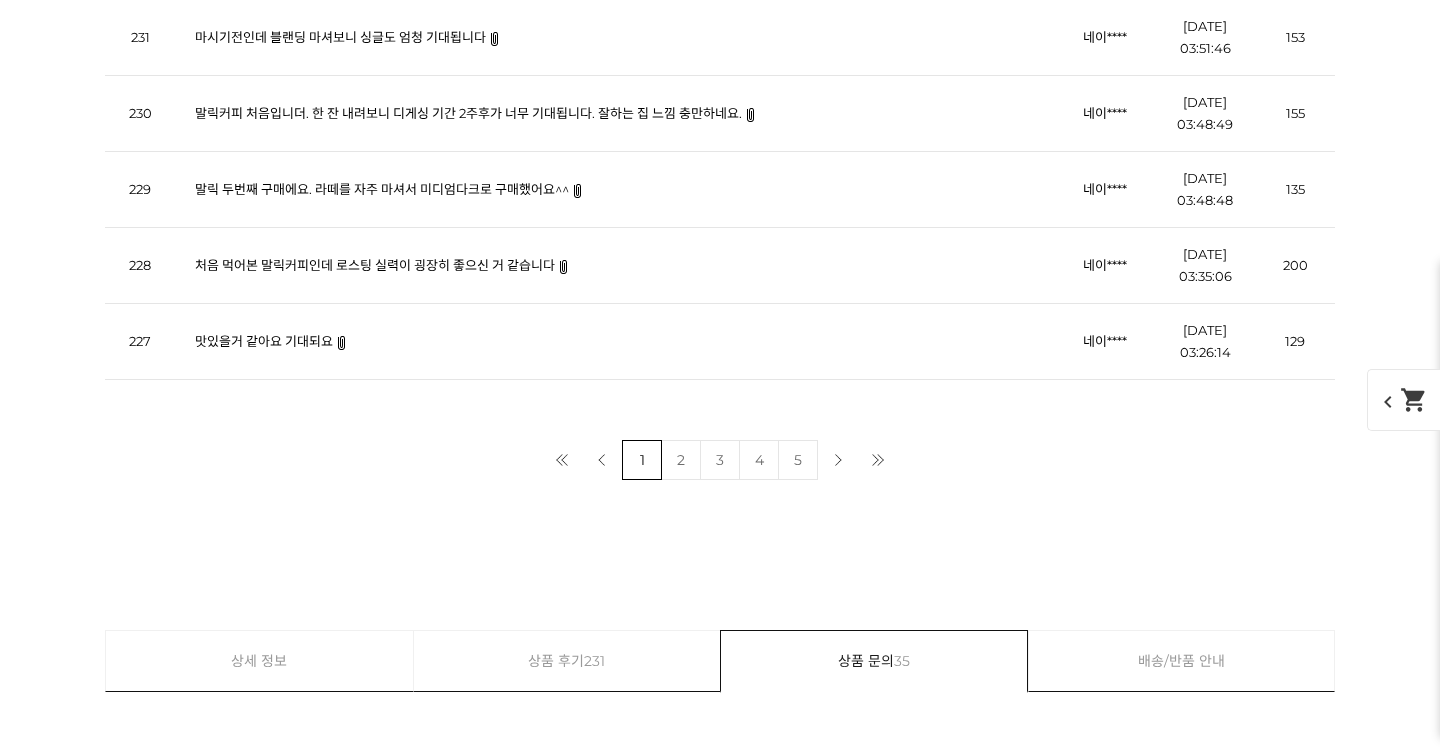scroll, scrollTop: 13366, scrollLeft: 0, axis: vertical 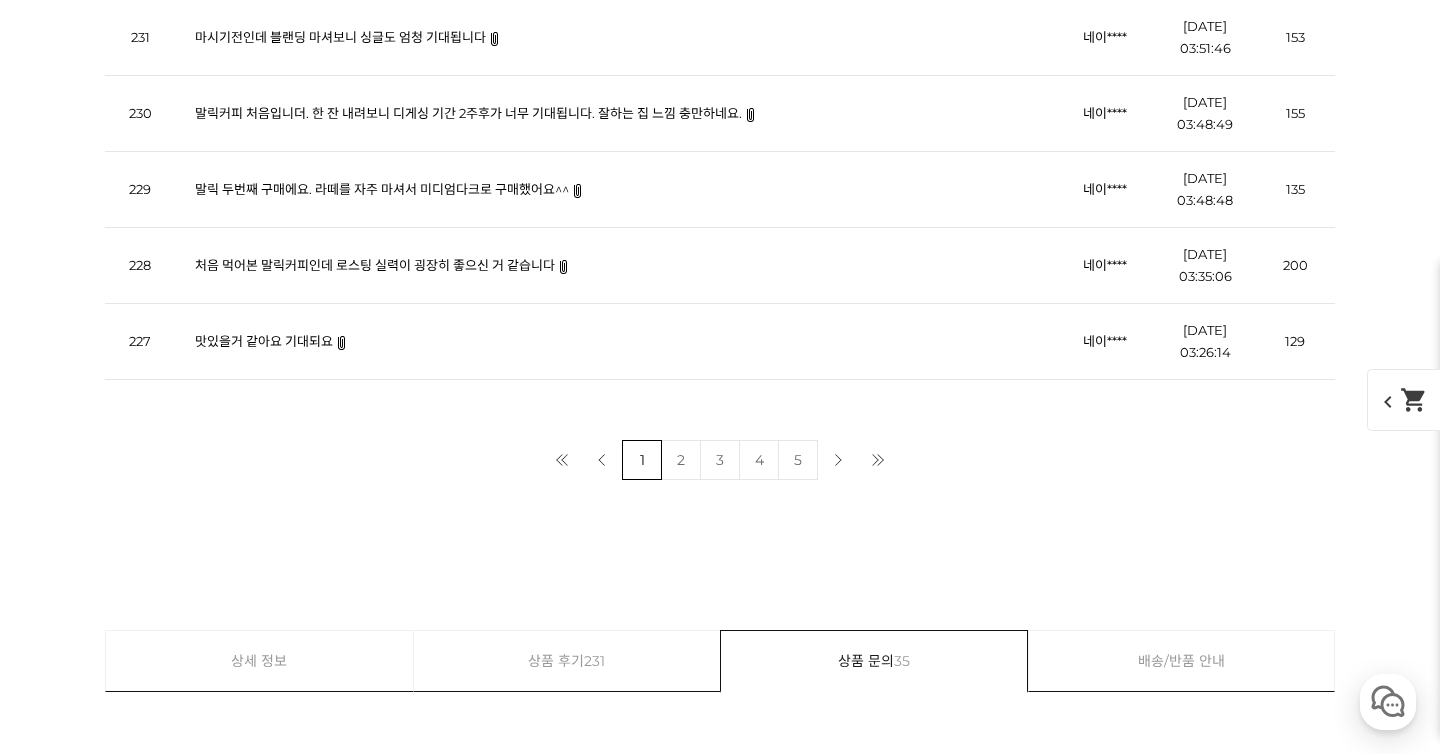 click on "2" at bounding box center [681, 1354] 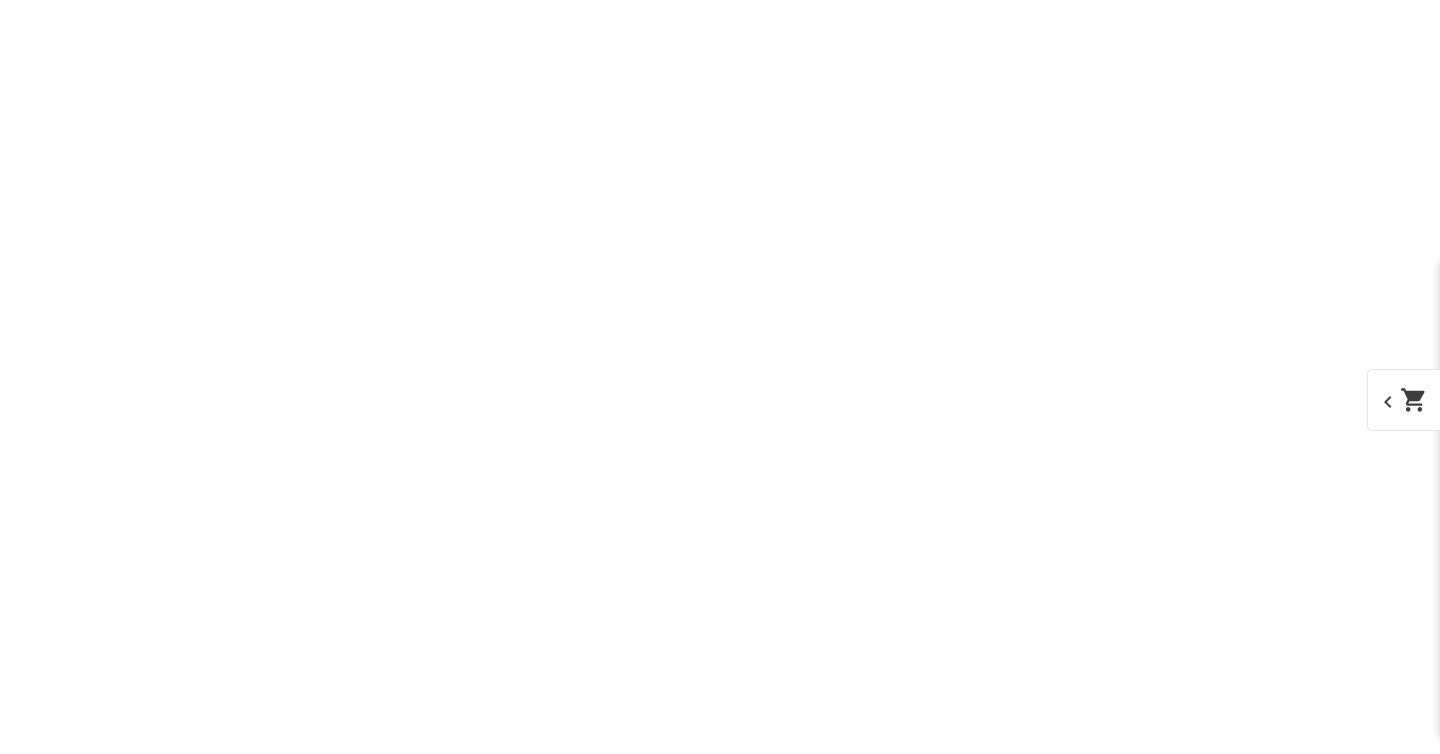 scroll, scrollTop: 13366, scrollLeft: 0, axis: vertical 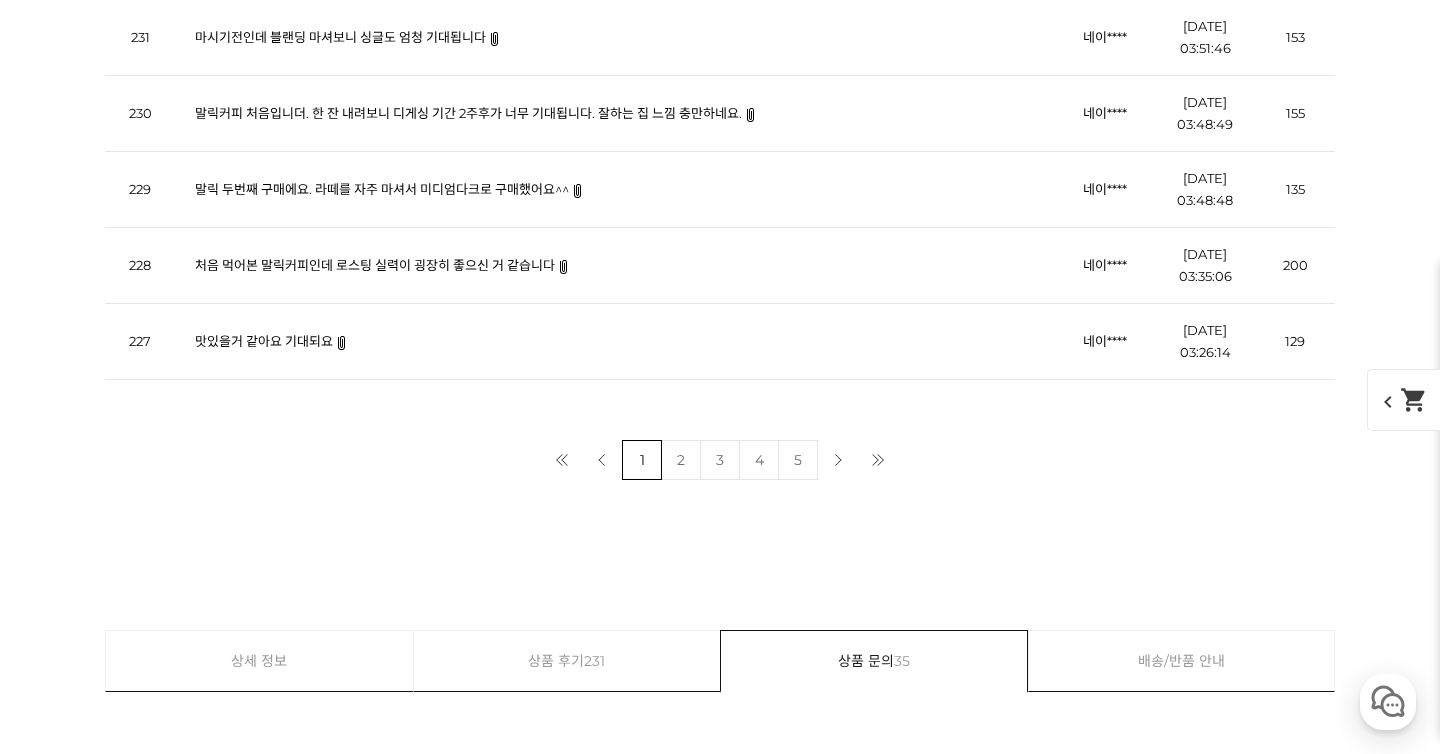 click on "원두 문의" at bounding box center [354, 1159] 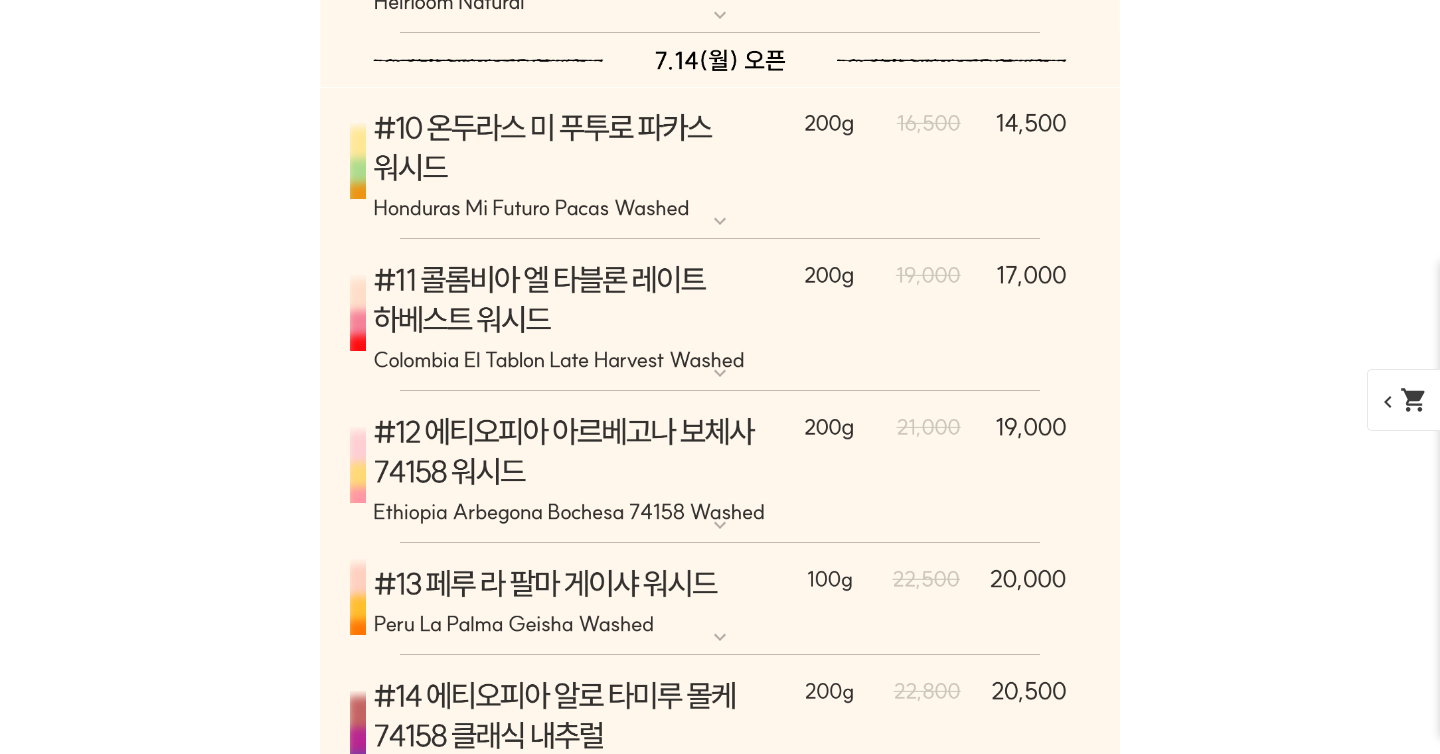 scroll, scrollTop: 6751, scrollLeft: 0, axis: vertical 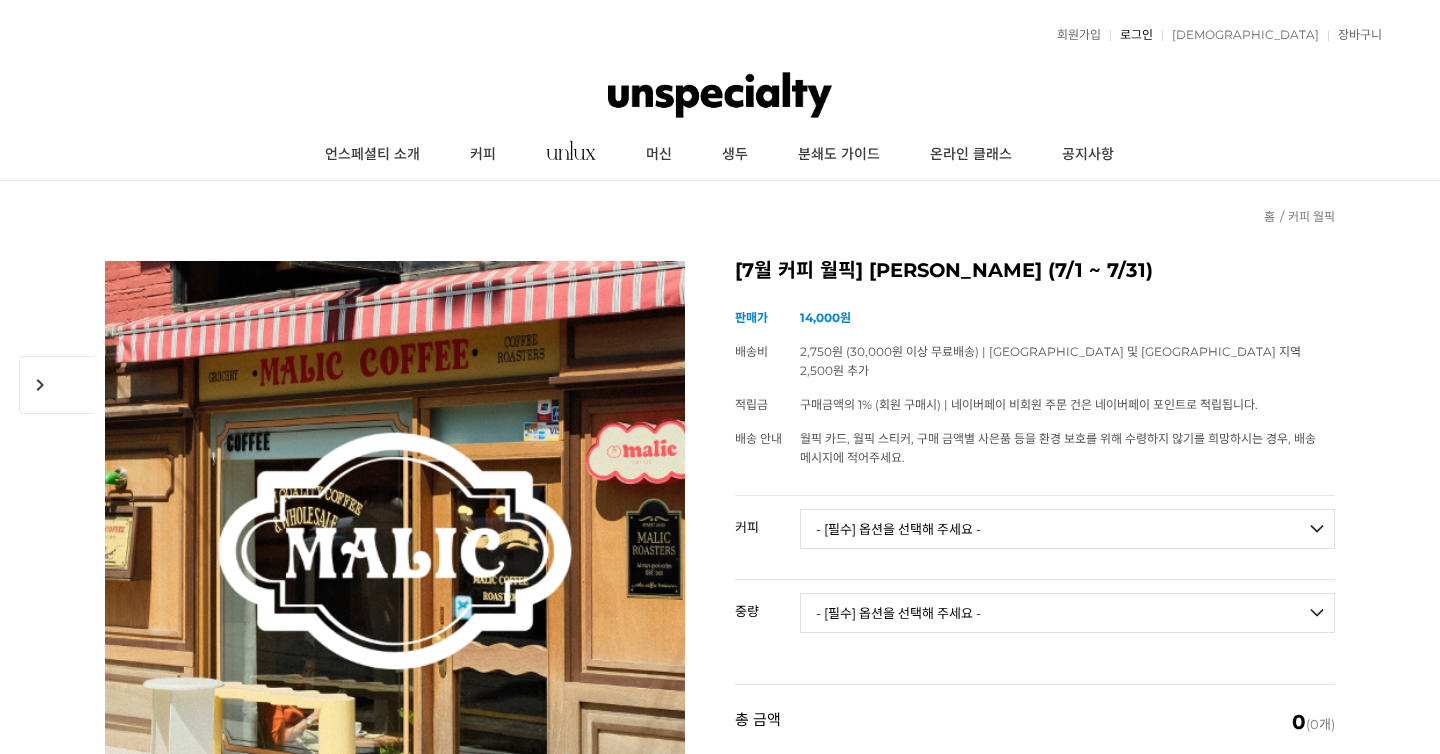 click on "로그인" at bounding box center [1131, 35] 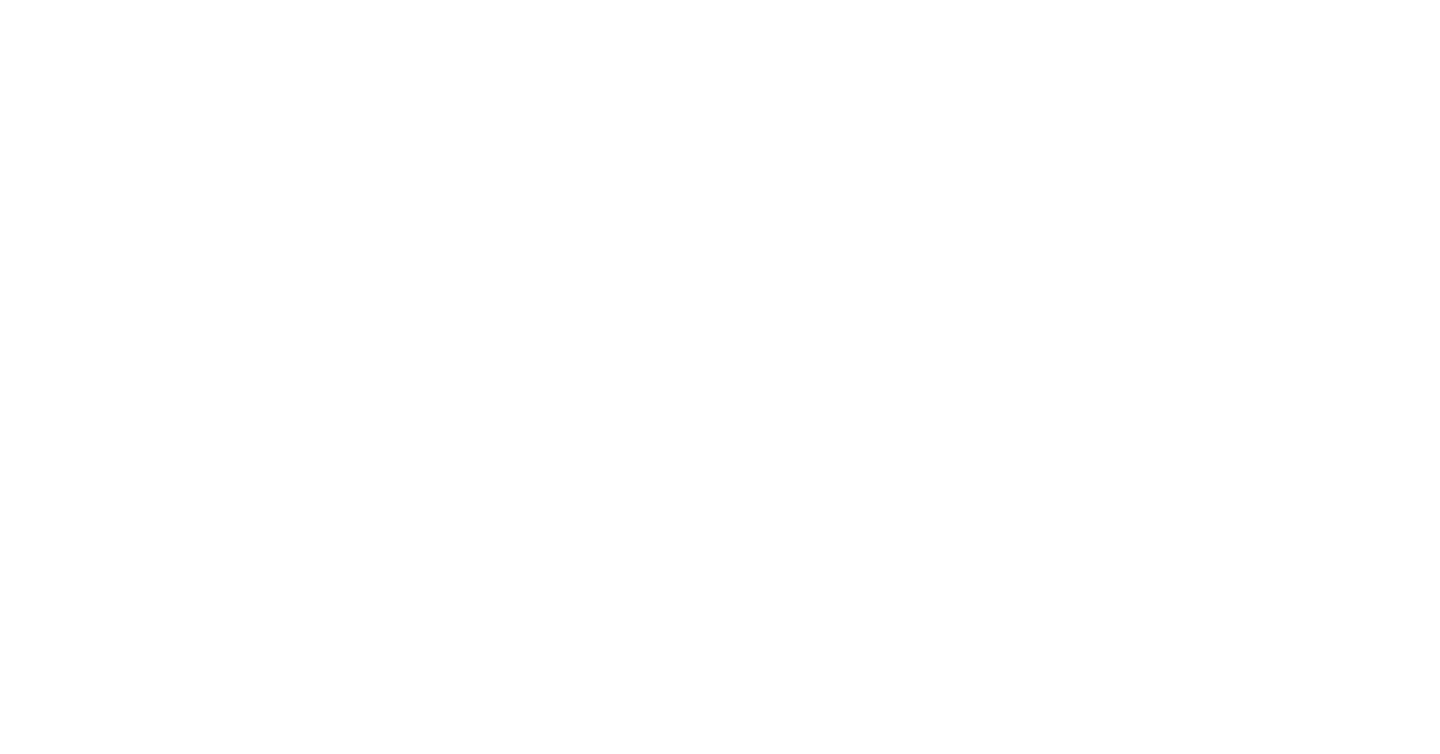 scroll, scrollTop: 0, scrollLeft: 0, axis: both 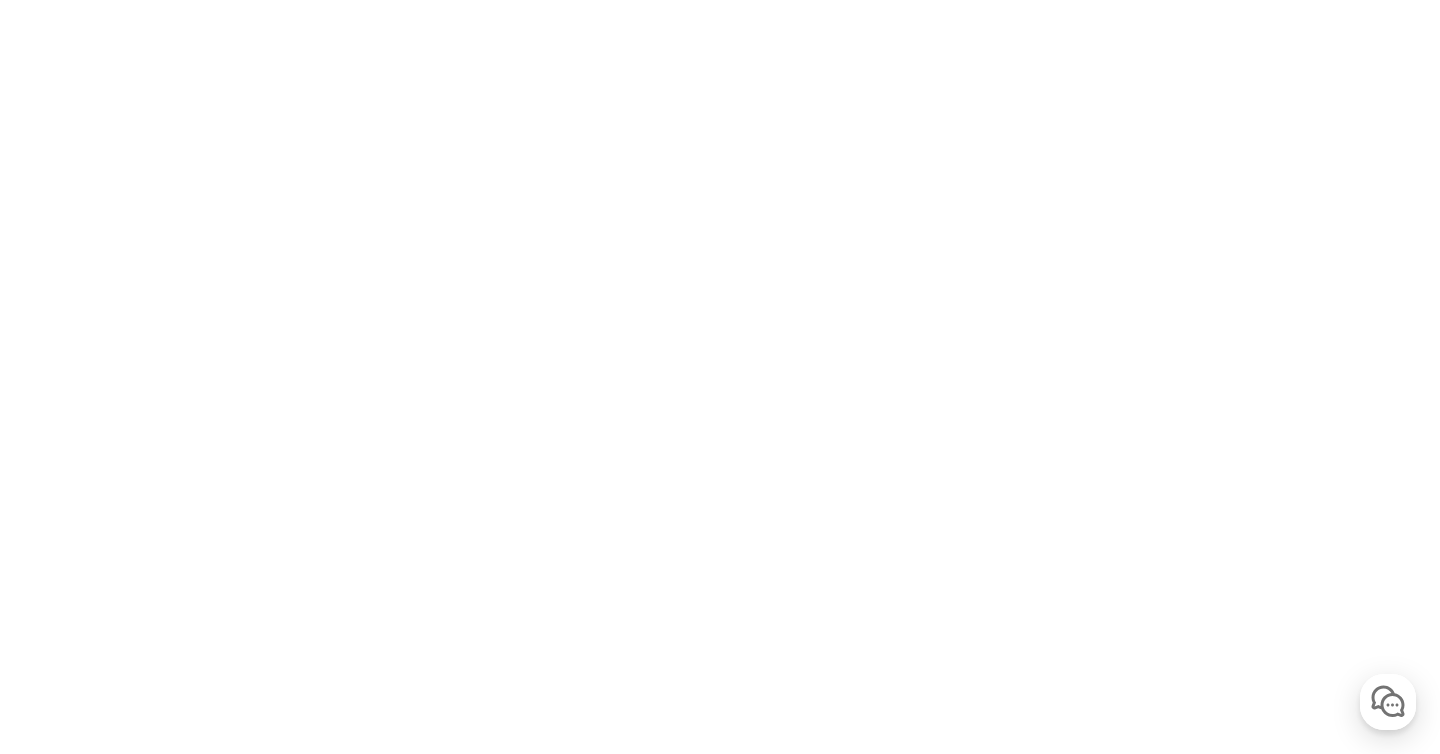 click on "구글 로그인/가입" at bounding box center (618, 1221) 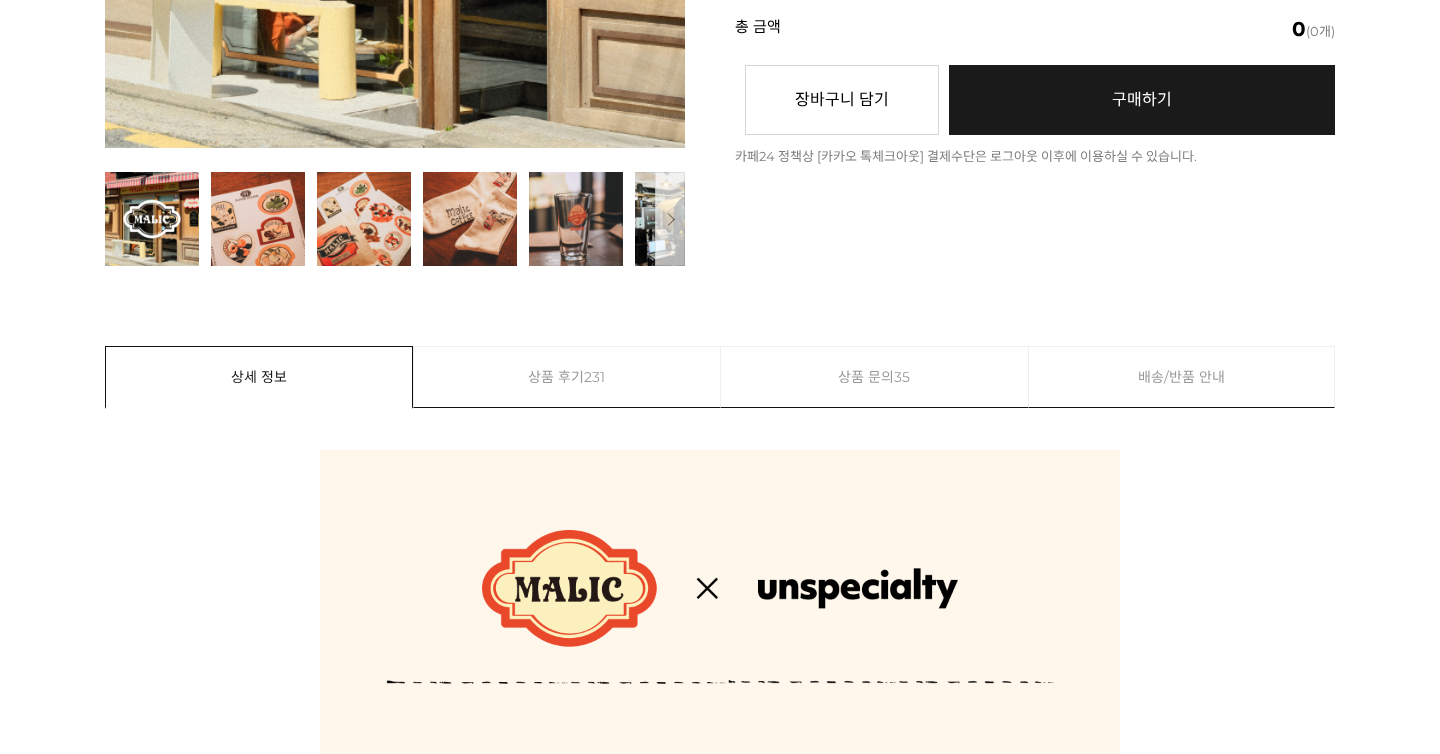 scroll, scrollTop: 693, scrollLeft: 0, axis: vertical 